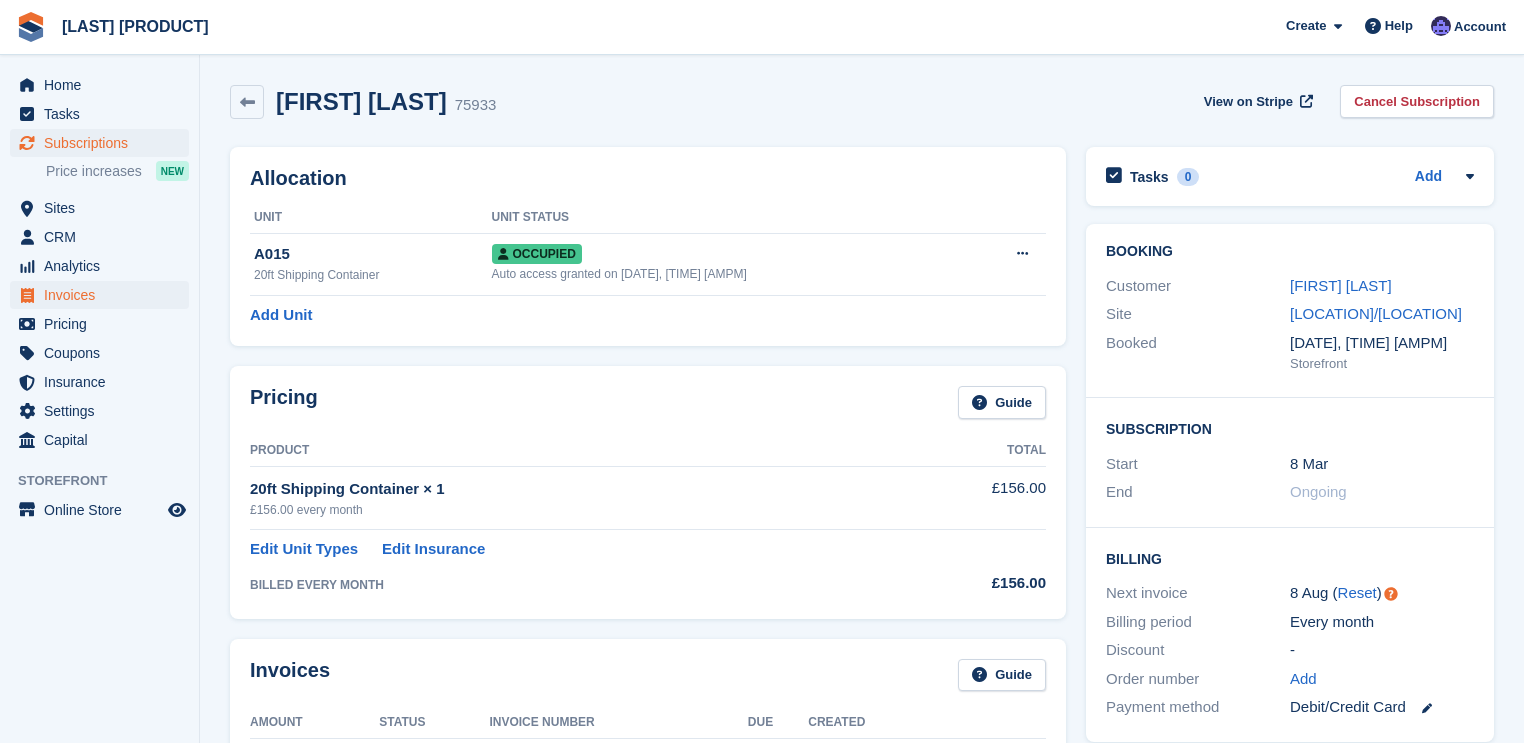 scroll, scrollTop: 0, scrollLeft: 0, axis: both 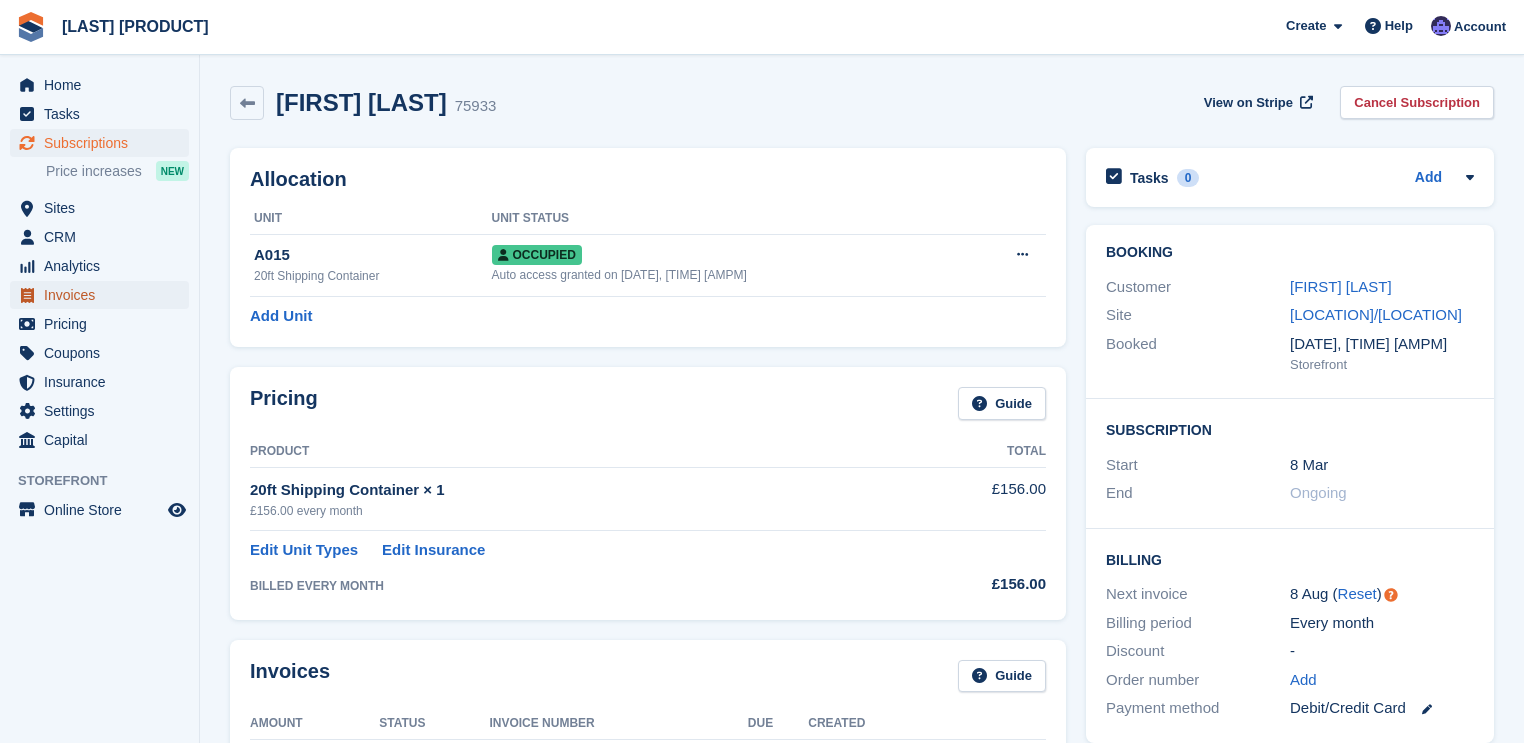 click on "Invoices" at bounding box center (104, 295) 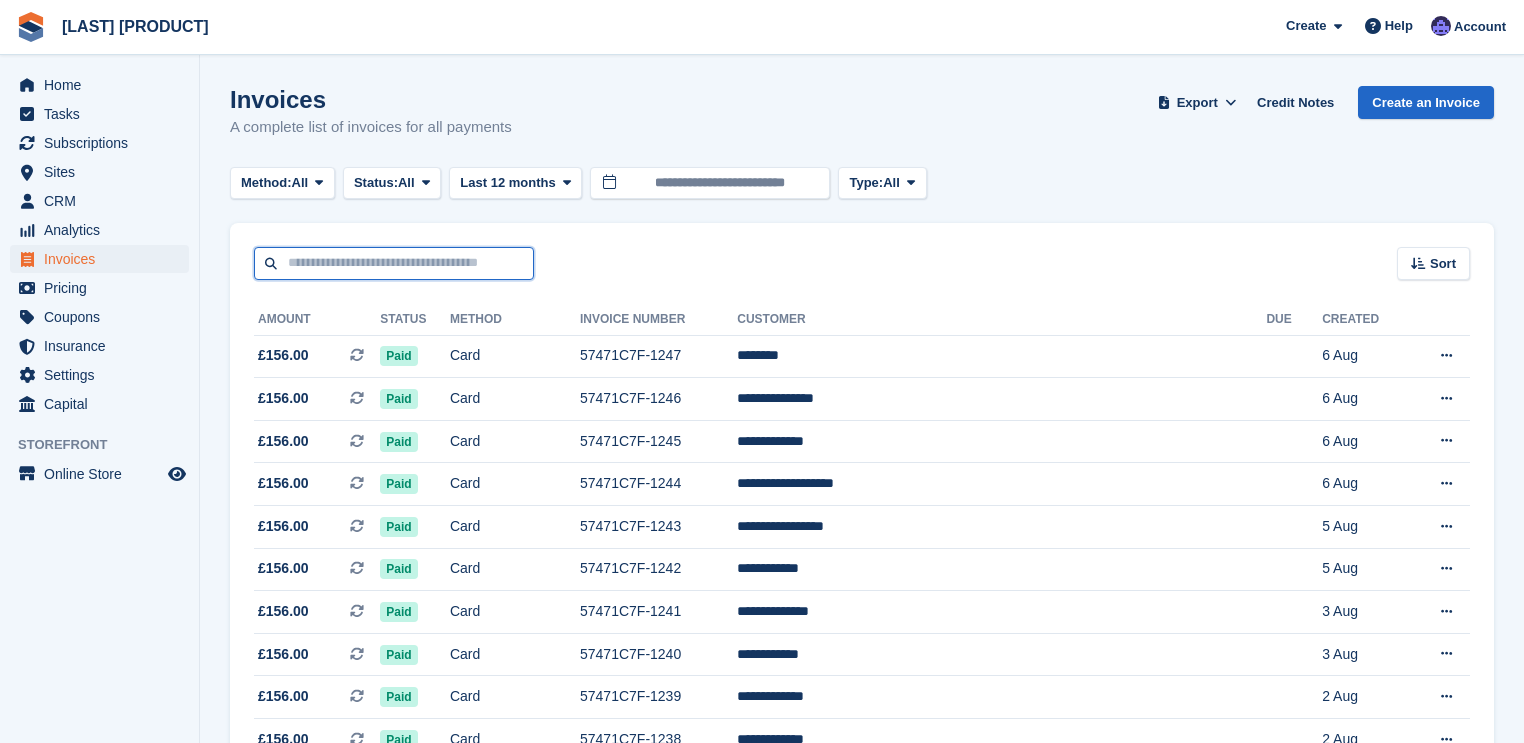 click at bounding box center [394, 263] 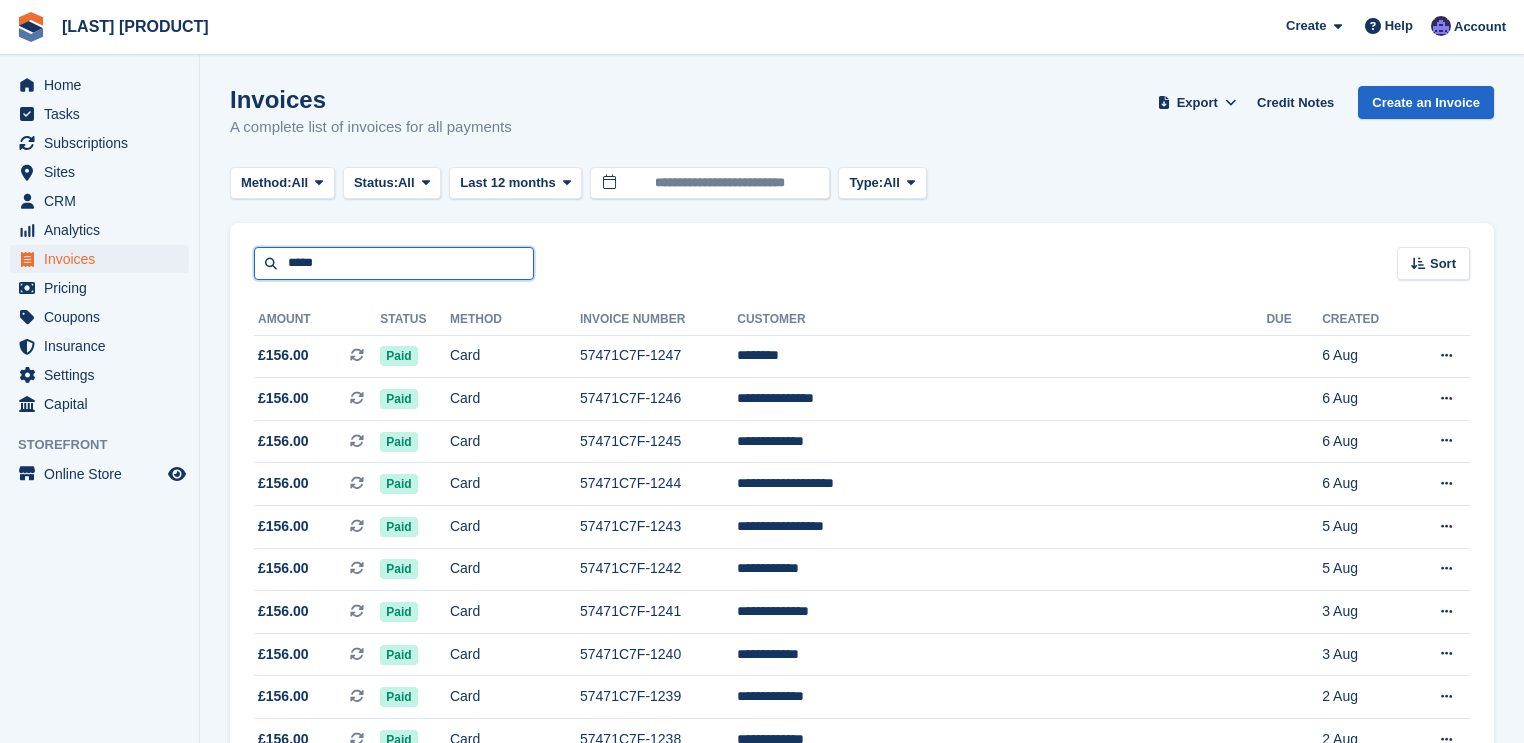 type on "*****" 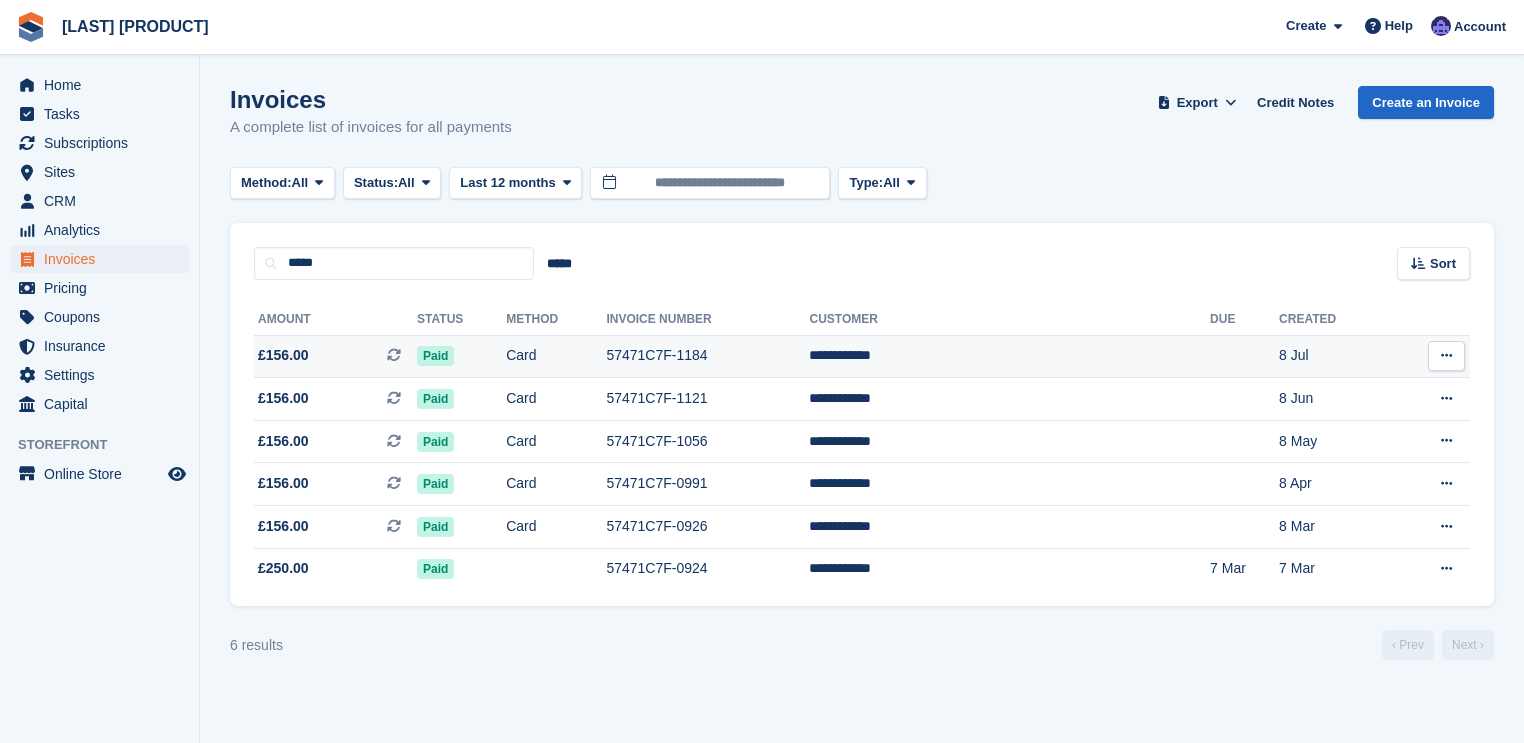 click on "**********" at bounding box center (1009, 356) 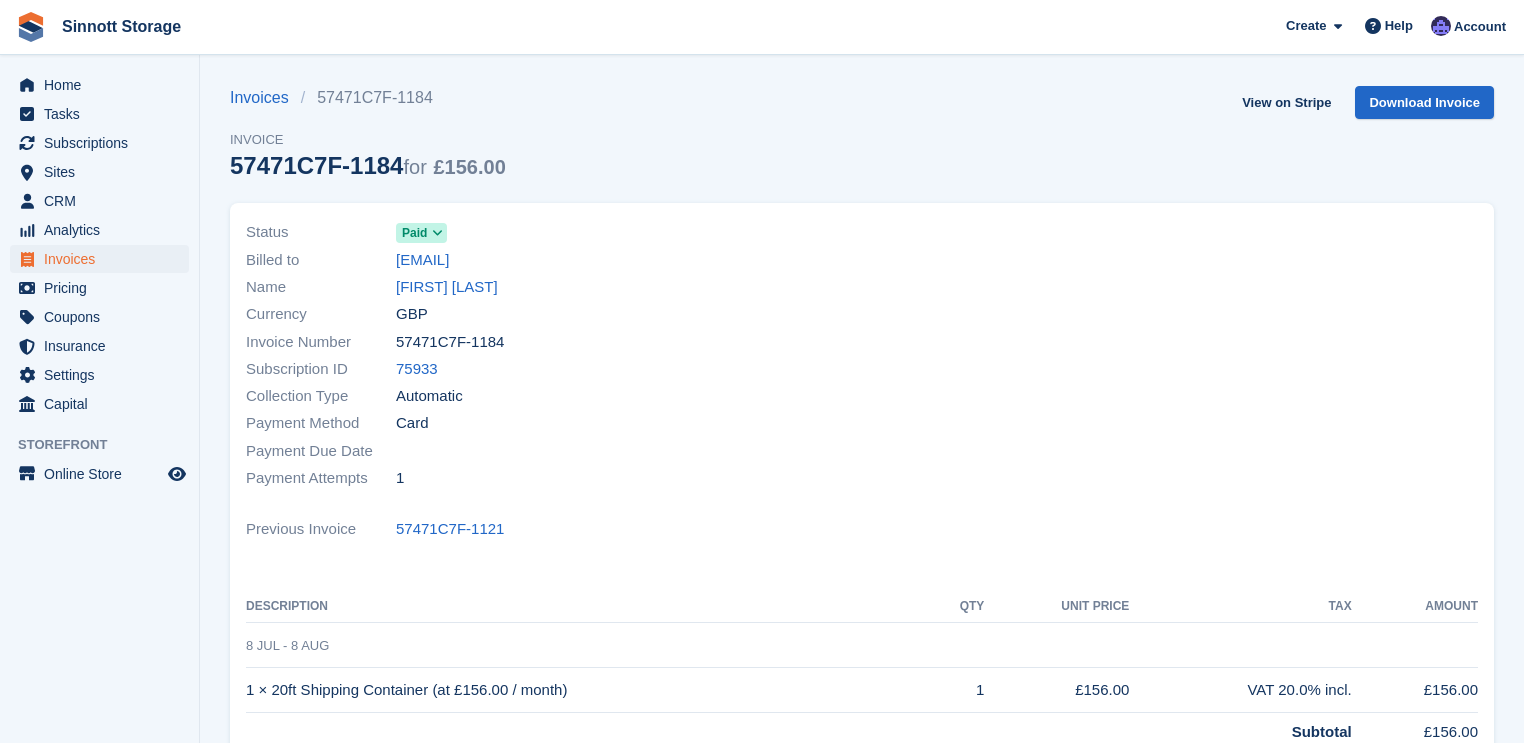 scroll, scrollTop: 0, scrollLeft: 0, axis: both 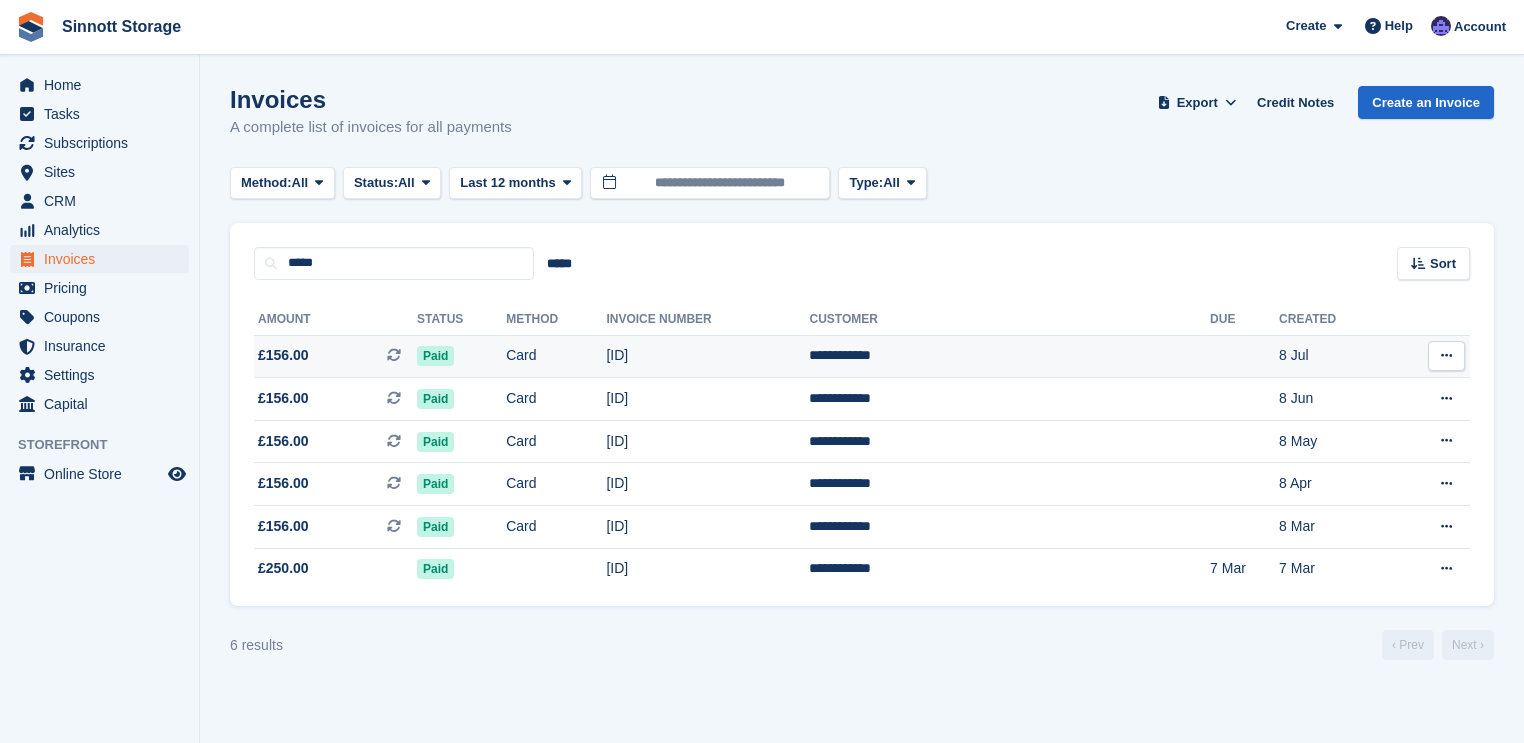 click at bounding box center (1446, 355) 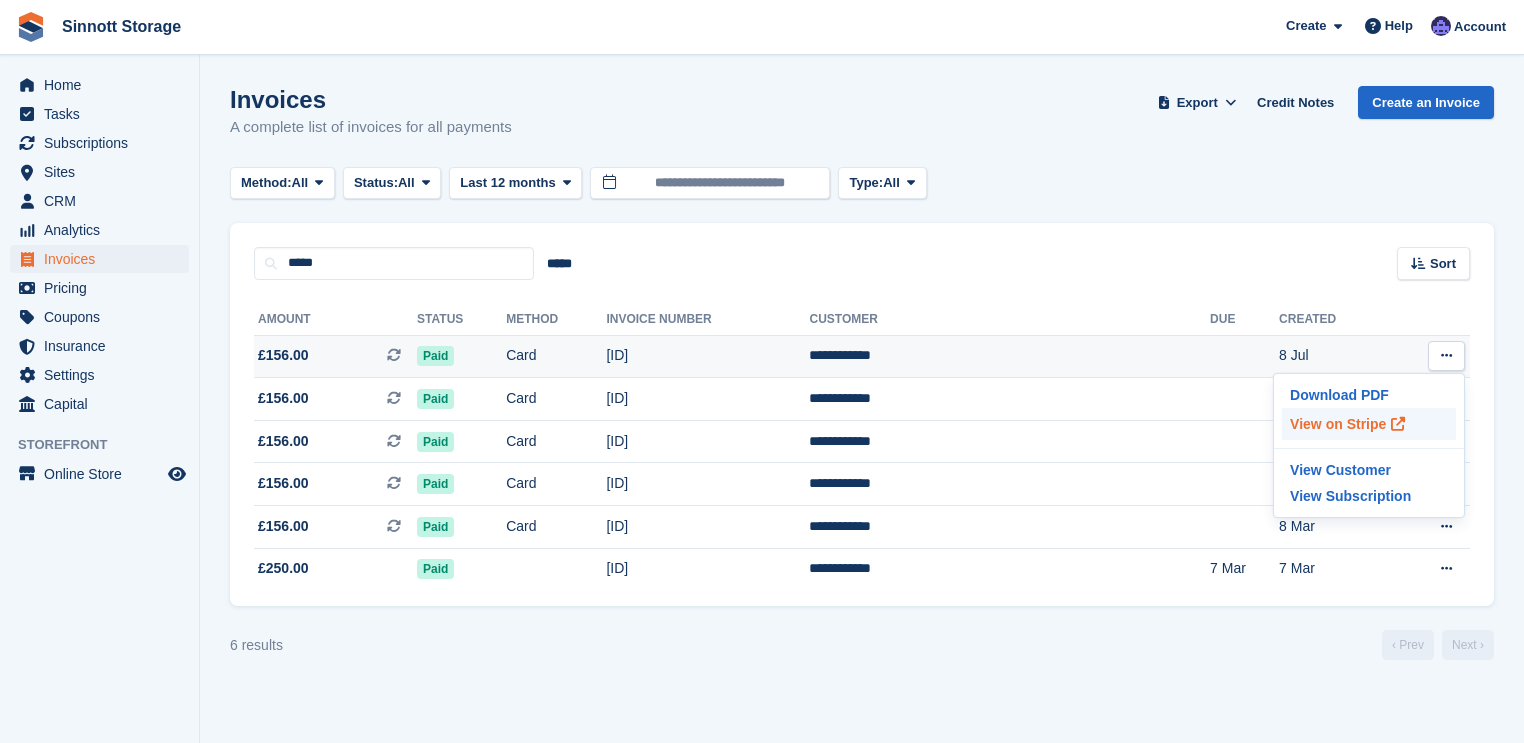 click on "View on Stripe" at bounding box center [1369, 424] 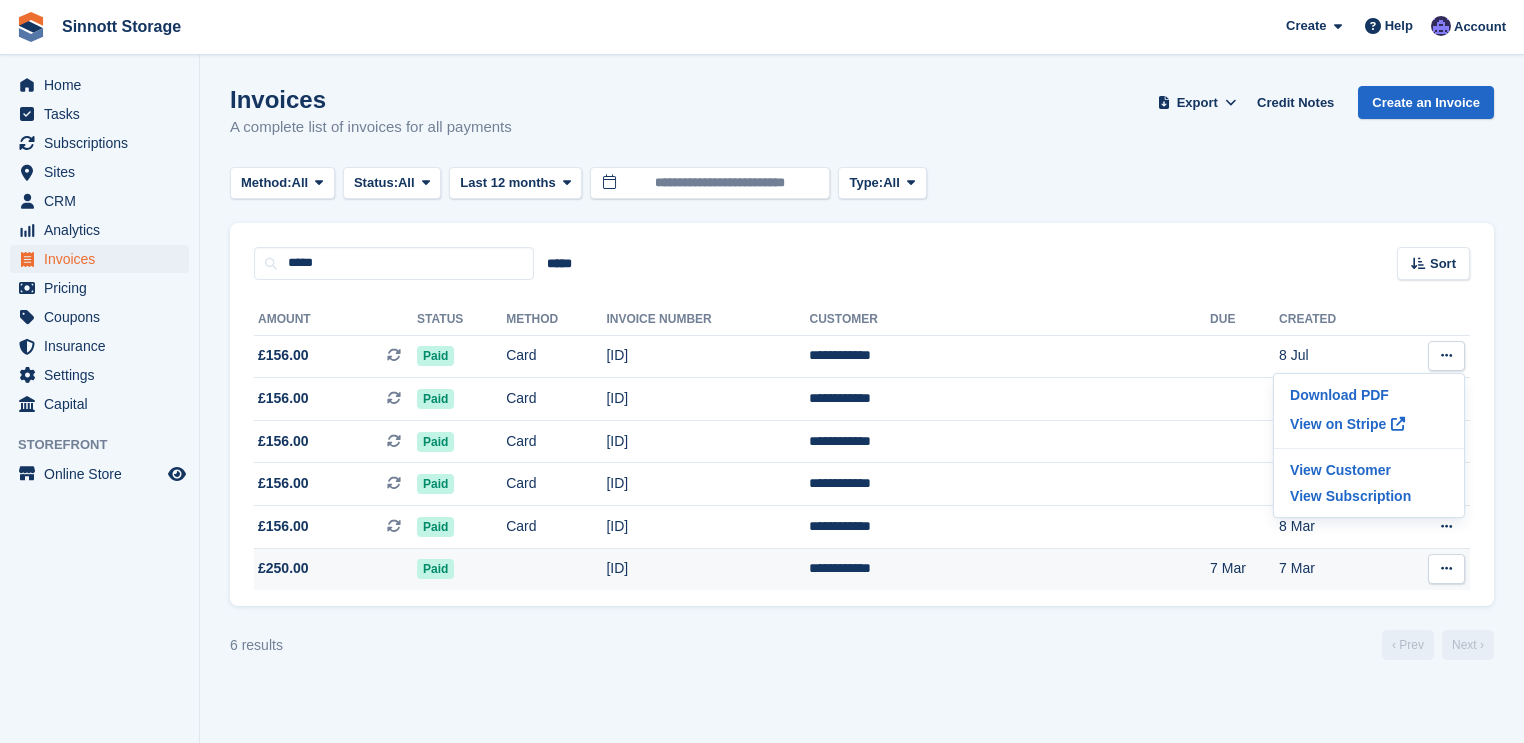 click at bounding box center (1446, 568) 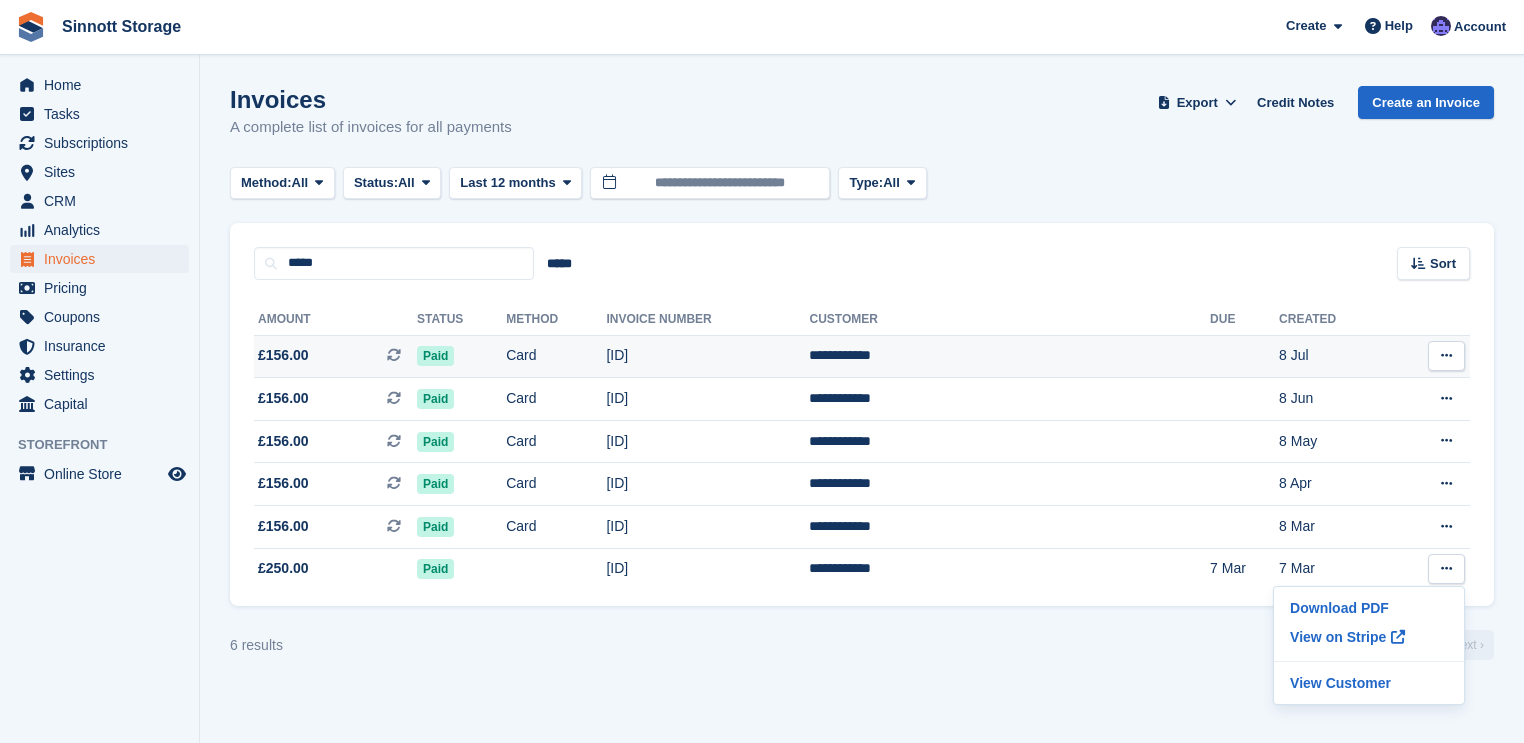 click on "Download PDF
View on Stripe
View Customer
View Subscription" at bounding box center [1429, 356] 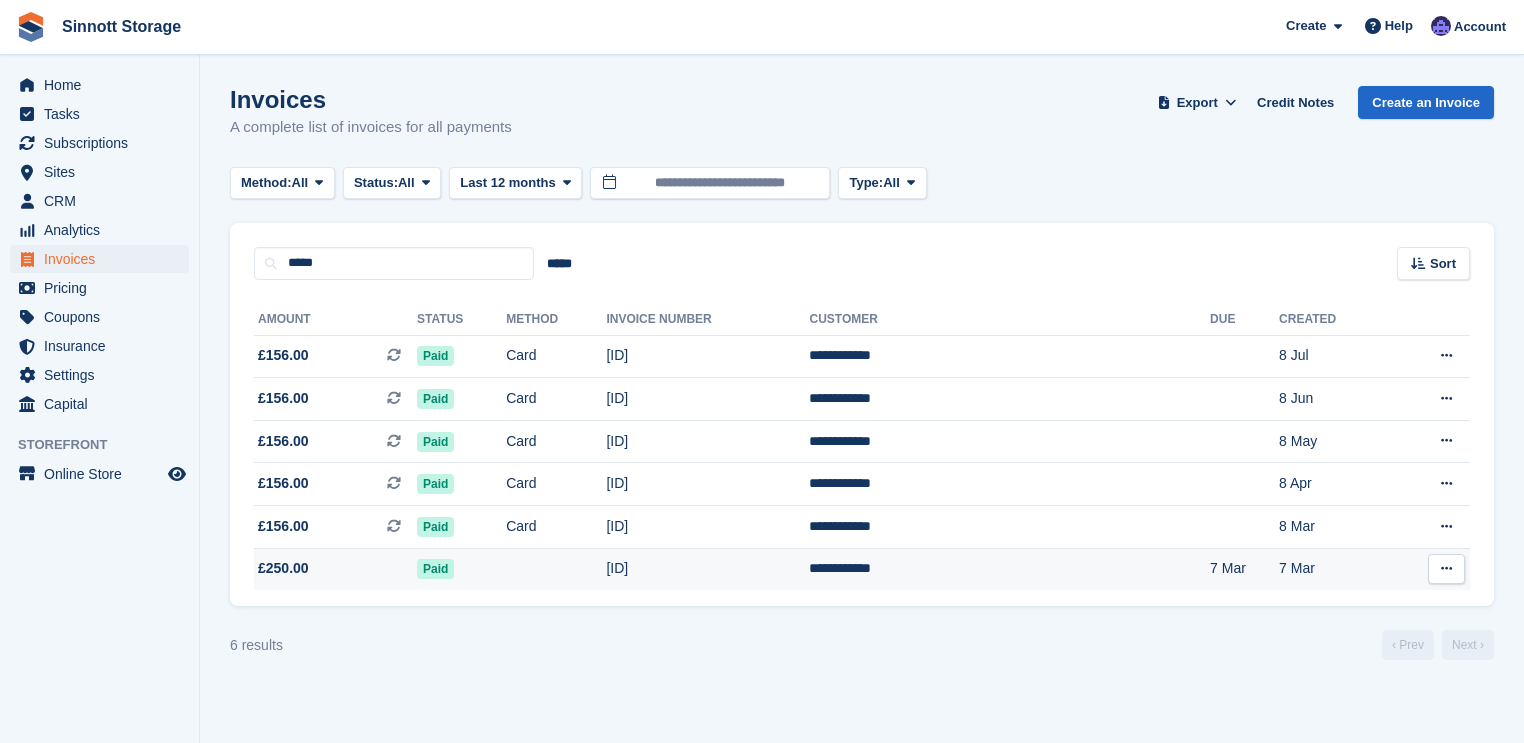 click at bounding box center [1446, 569] 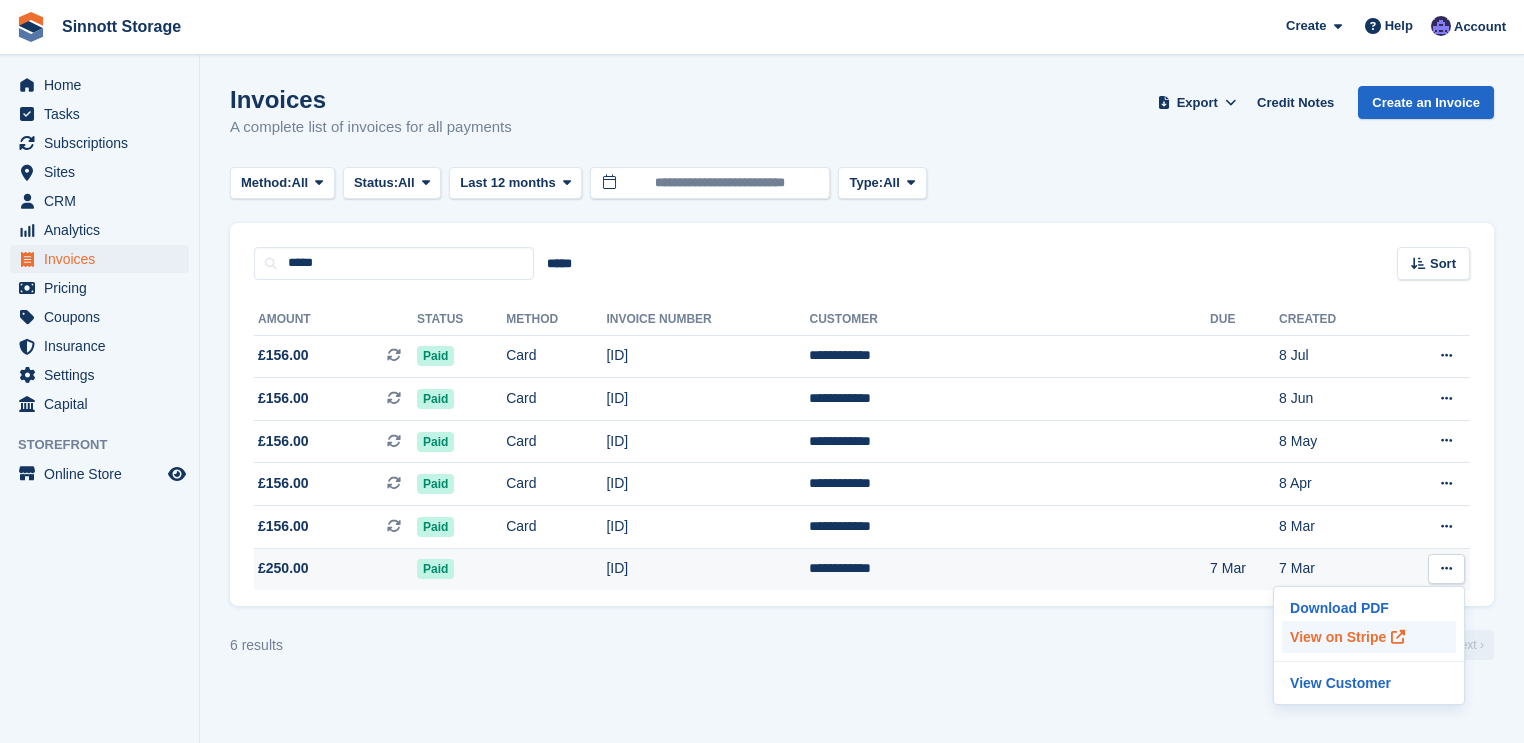 click on "View on Stripe" at bounding box center [1369, 637] 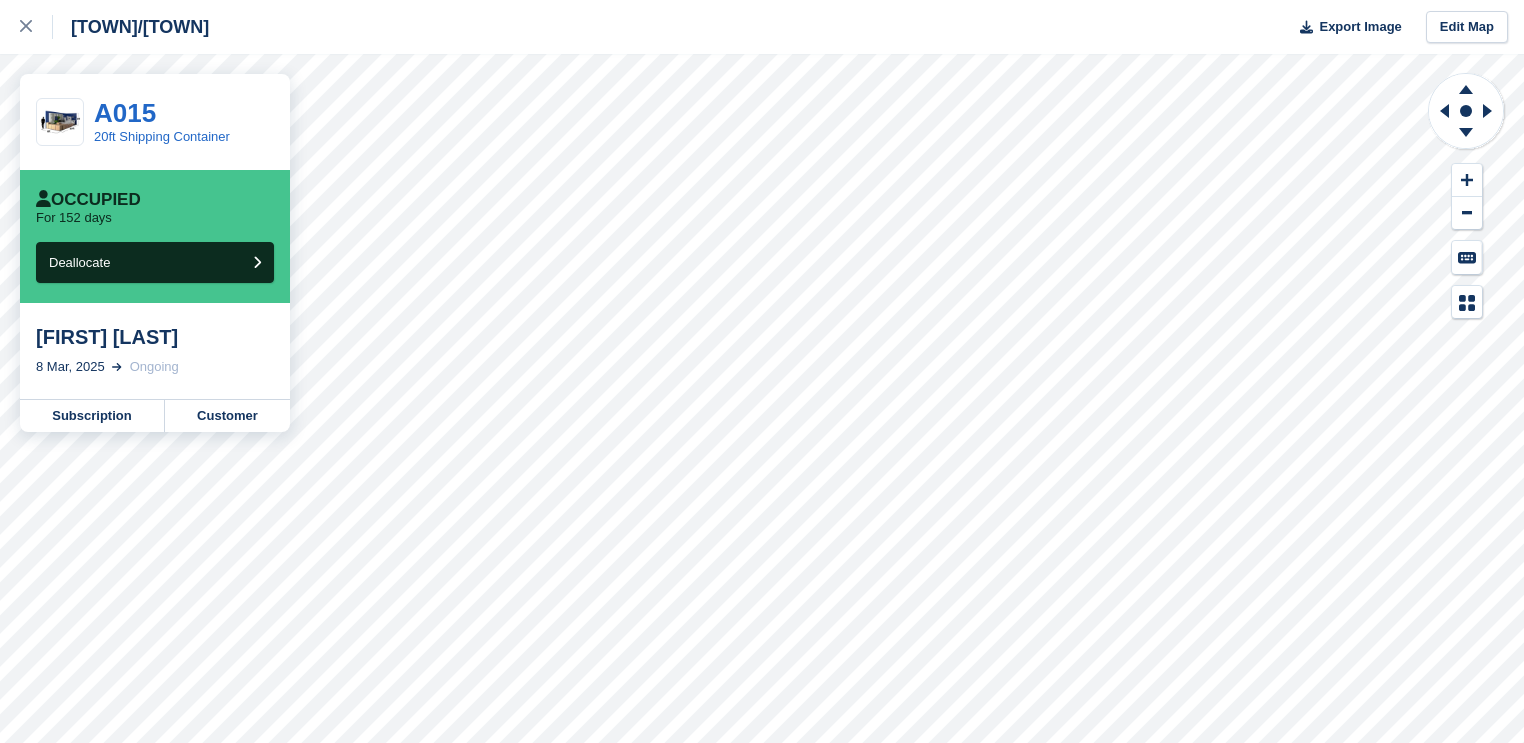 scroll, scrollTop: 0, scrollLeft: 0, axis: both 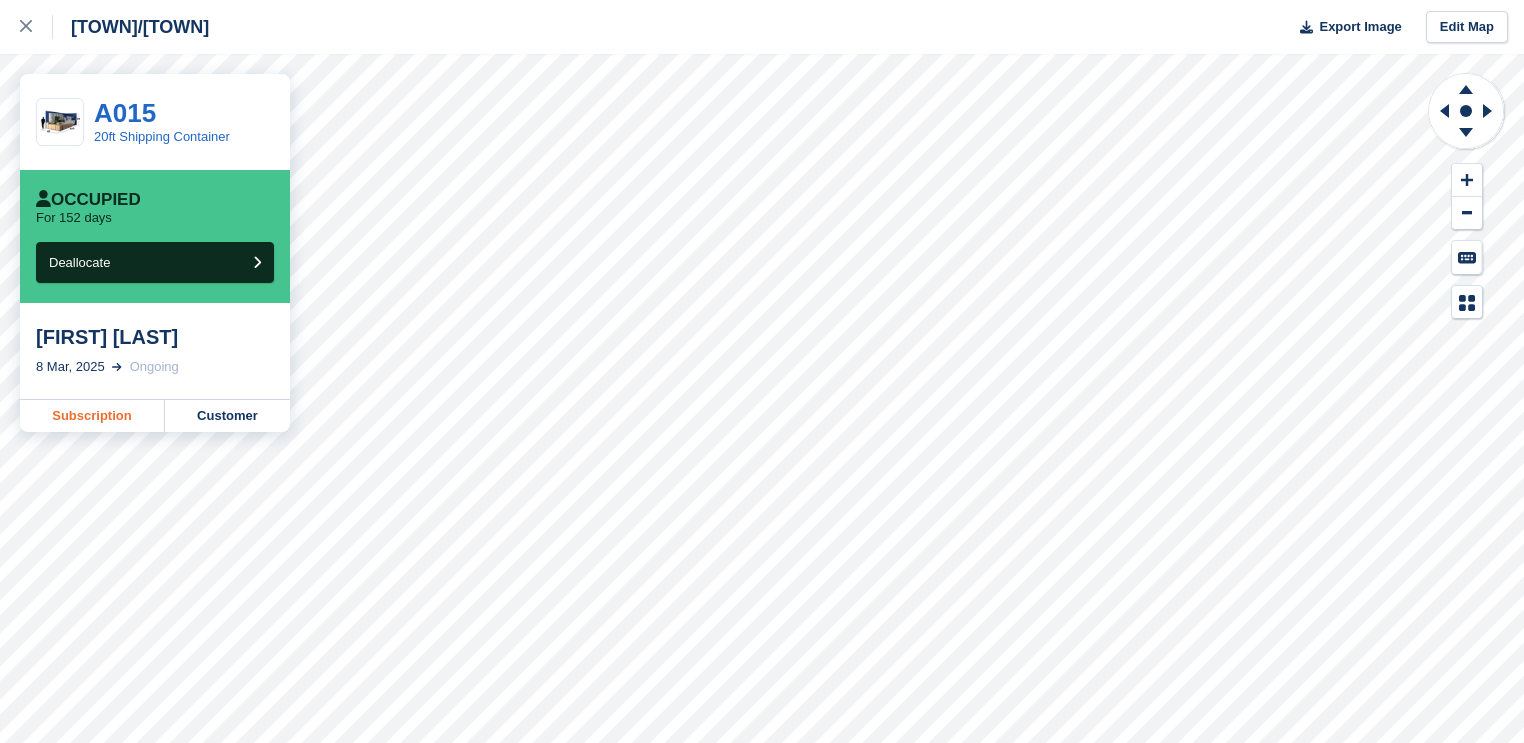 click on "Subscription" at bounding box center (92, 416) 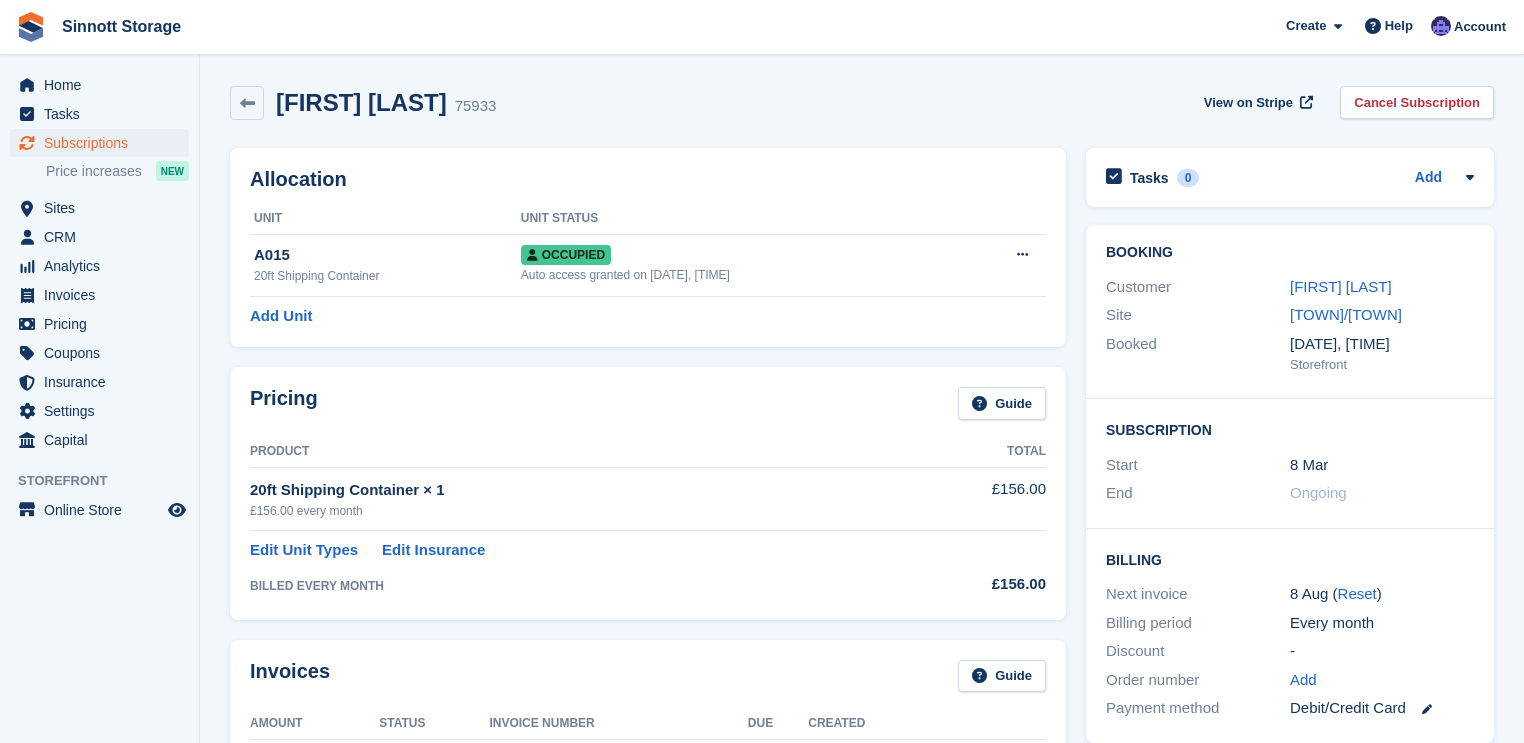 scroll, scrollTop: 0, scrollLeft: 0, axis: both 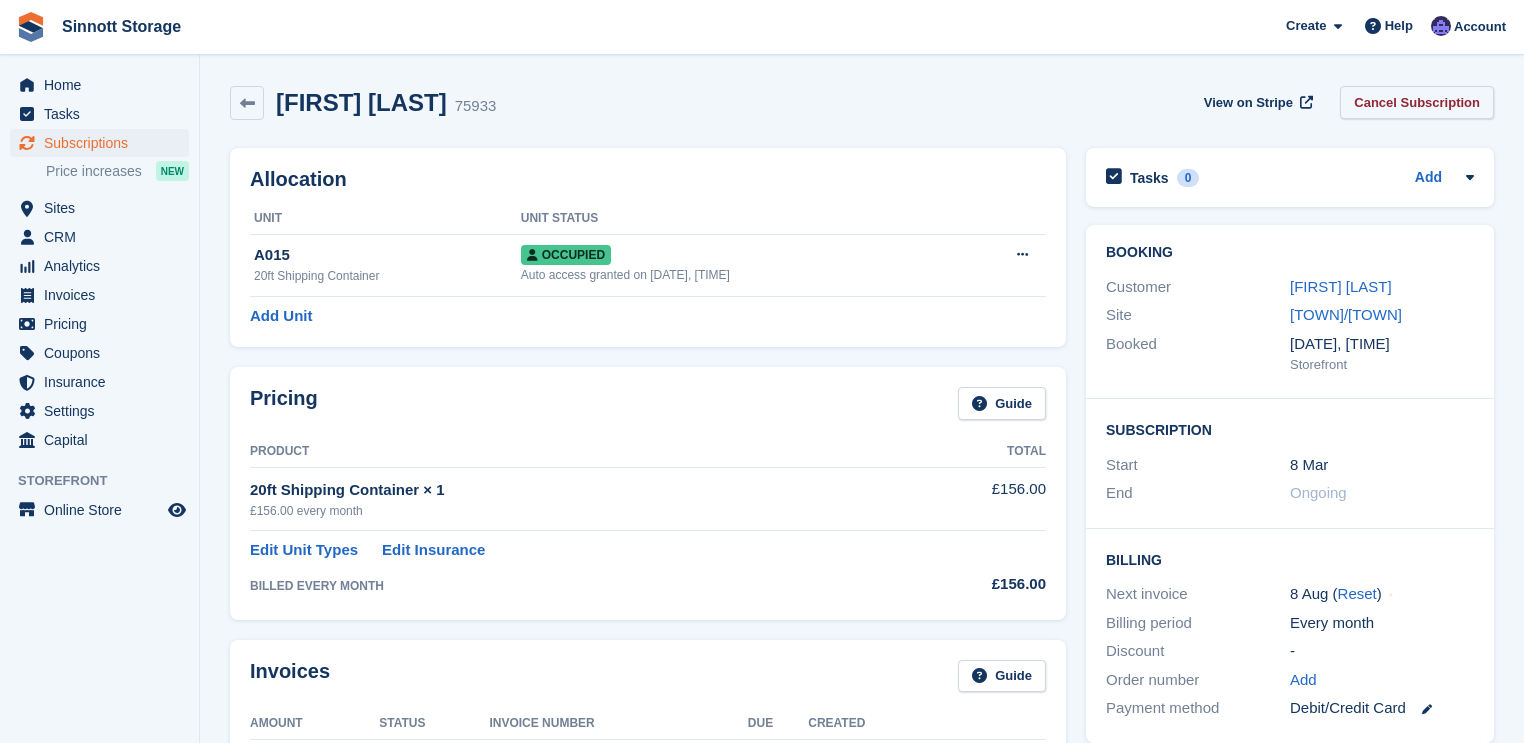 click on "Cancel Subscription" at bounding box center (1417, 102) 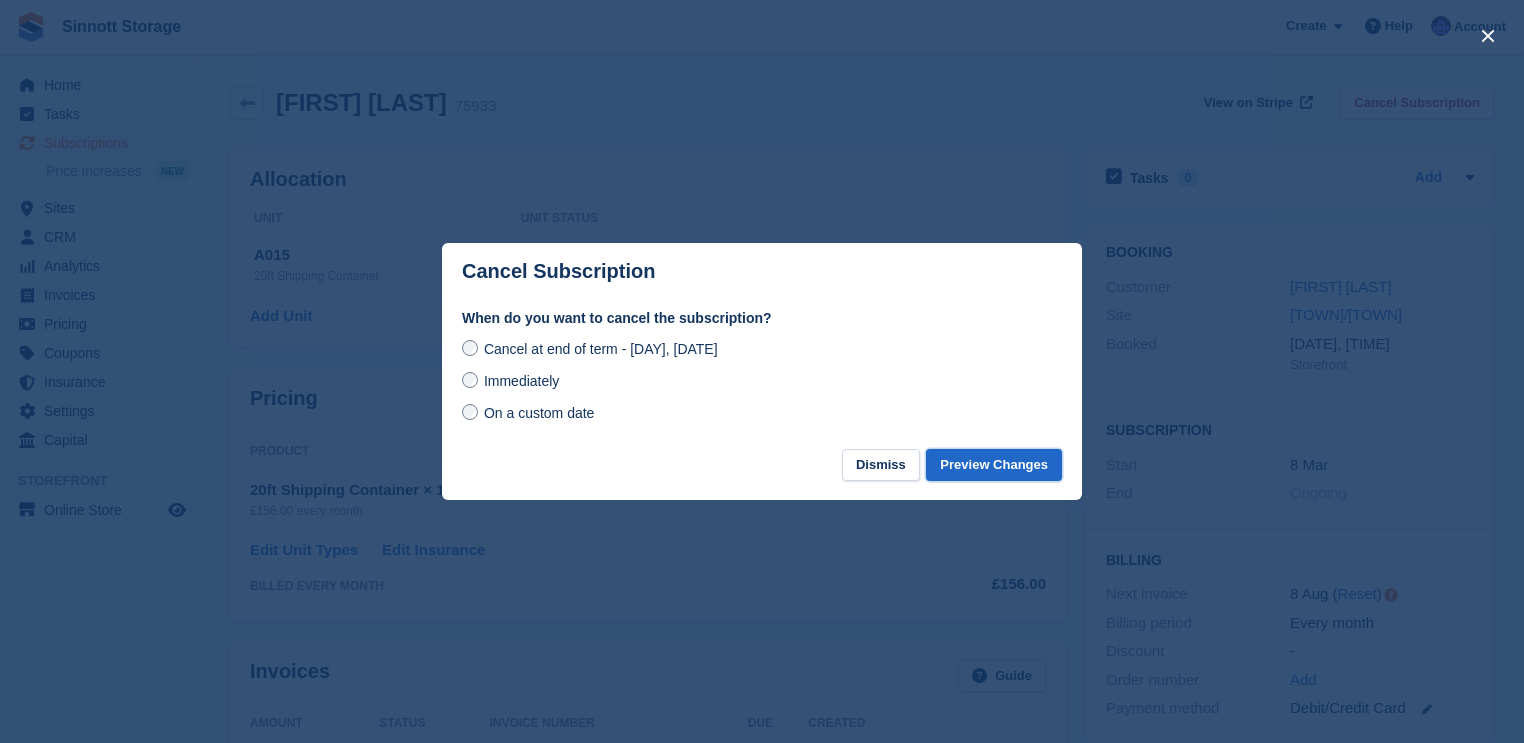 drag, startPoint x: 979, startPoint y: 465, endPoint x: 956, endPoint y: 452, distance: 26.41969 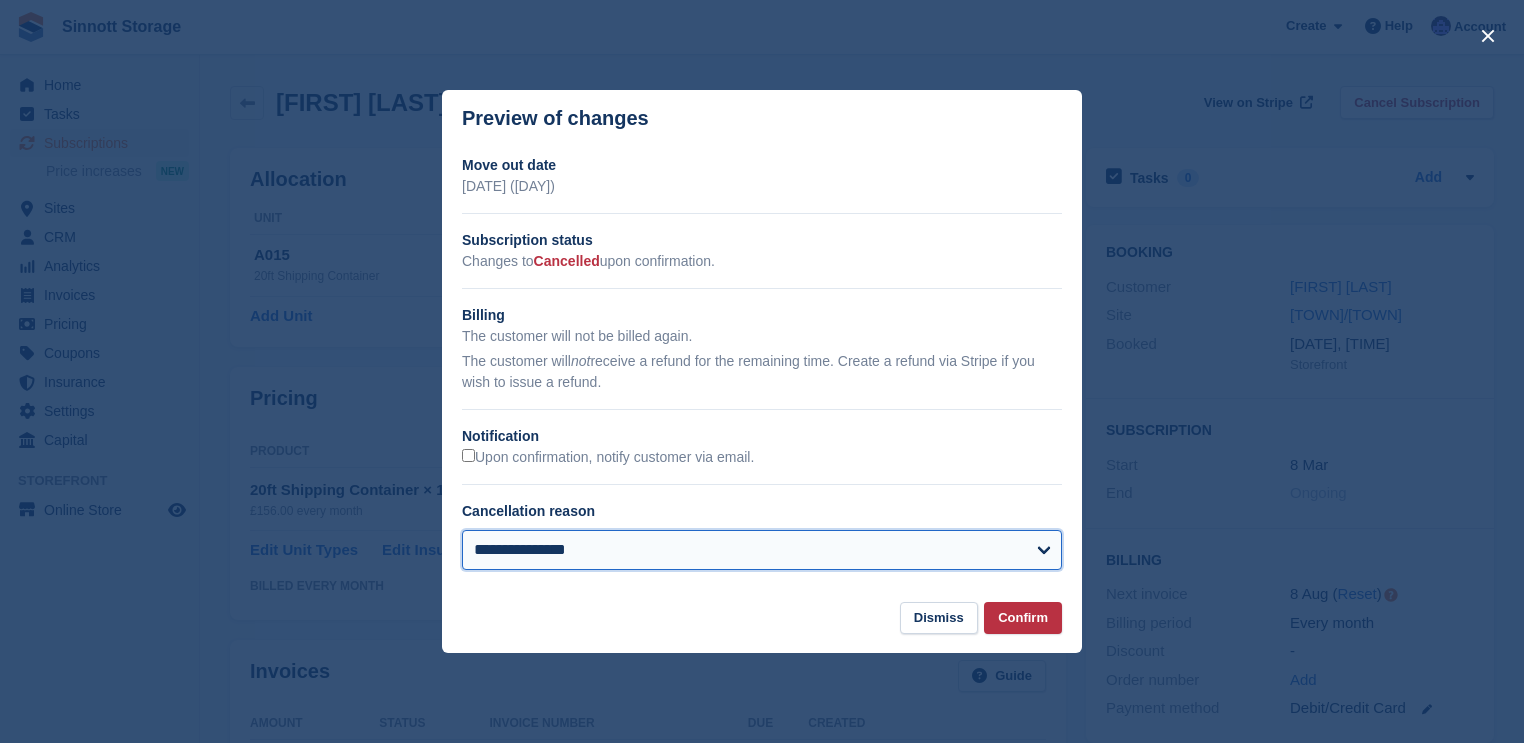 click on "**********" at bounding box center [762, 550] 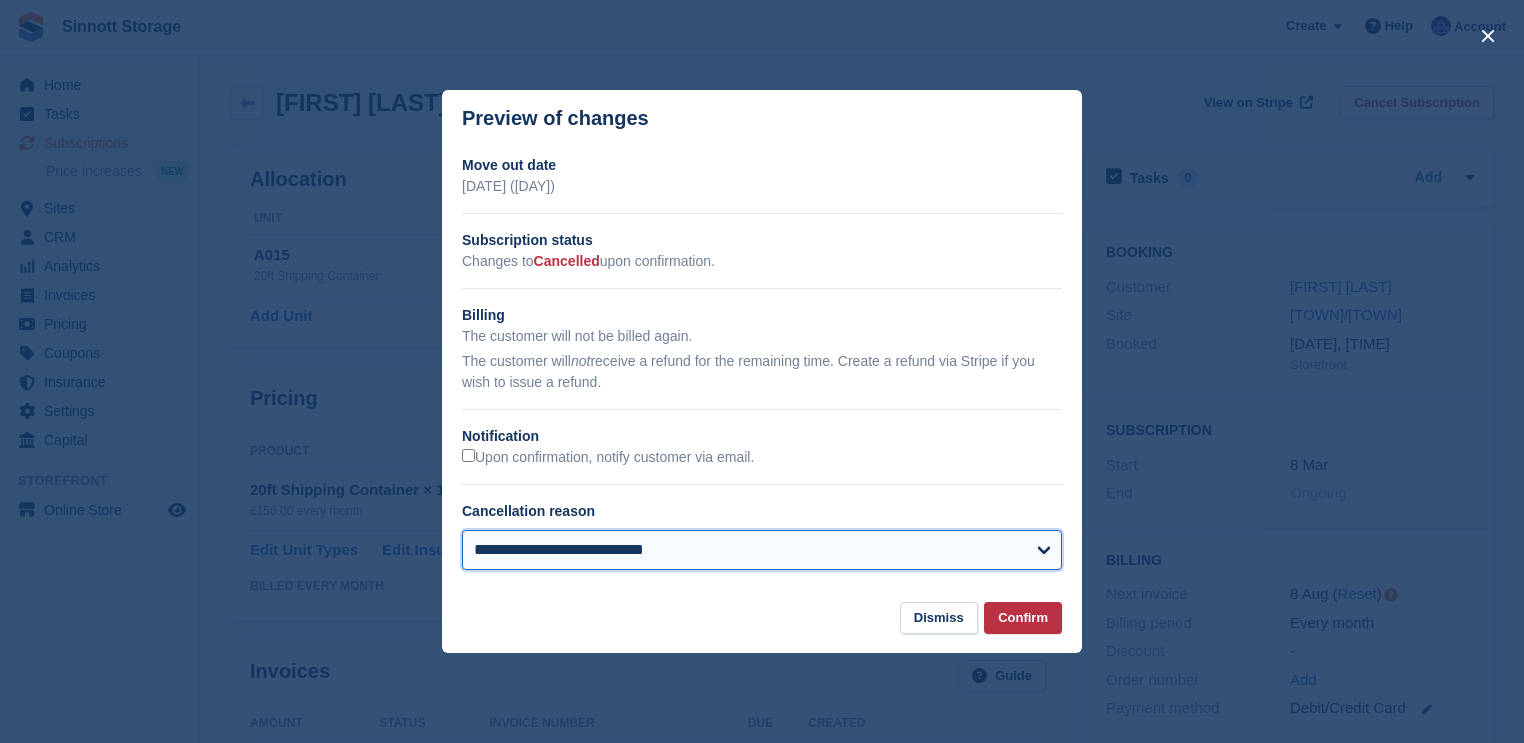 click on "**********" at bounding box center [762, 550] 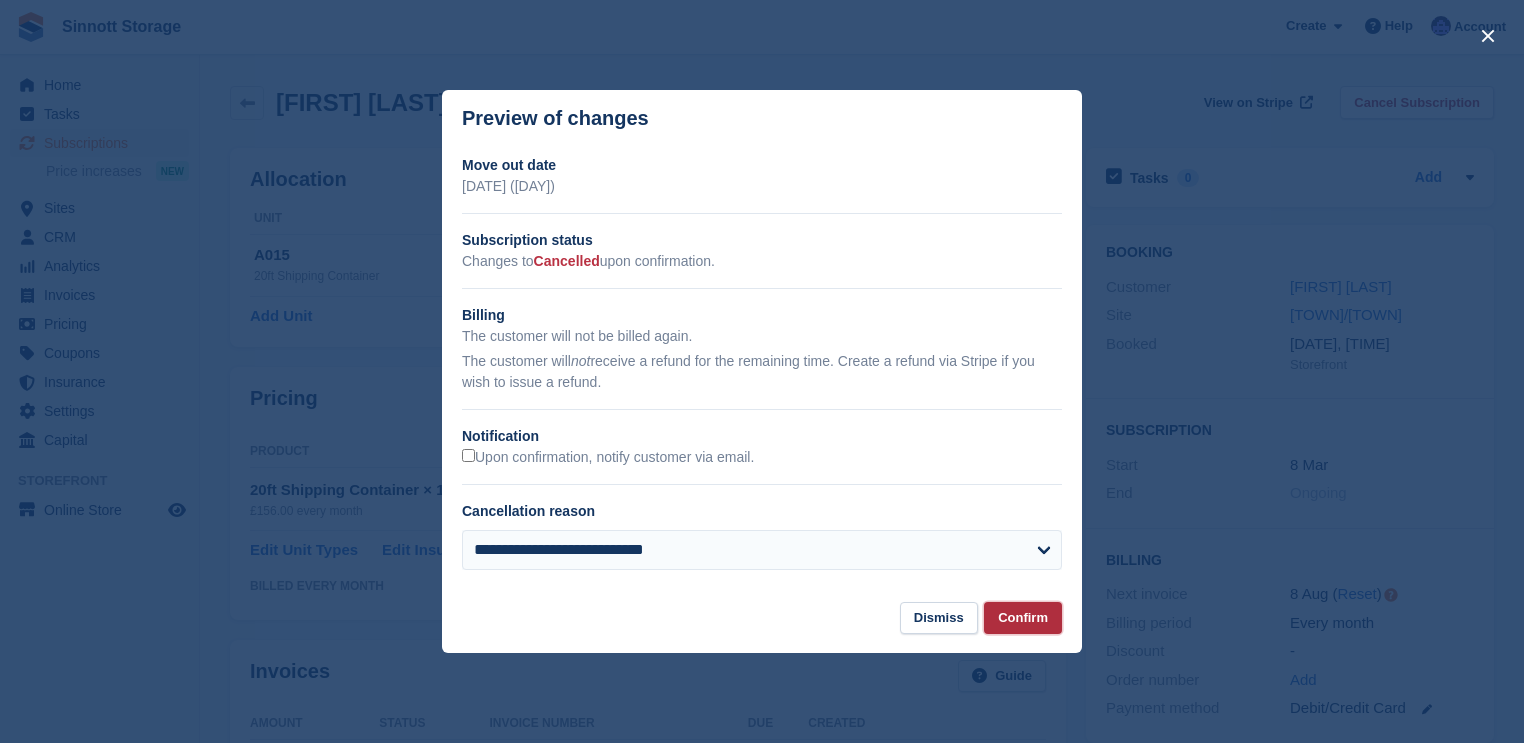 click on "Confirm" at bounding box center (1023, 618) 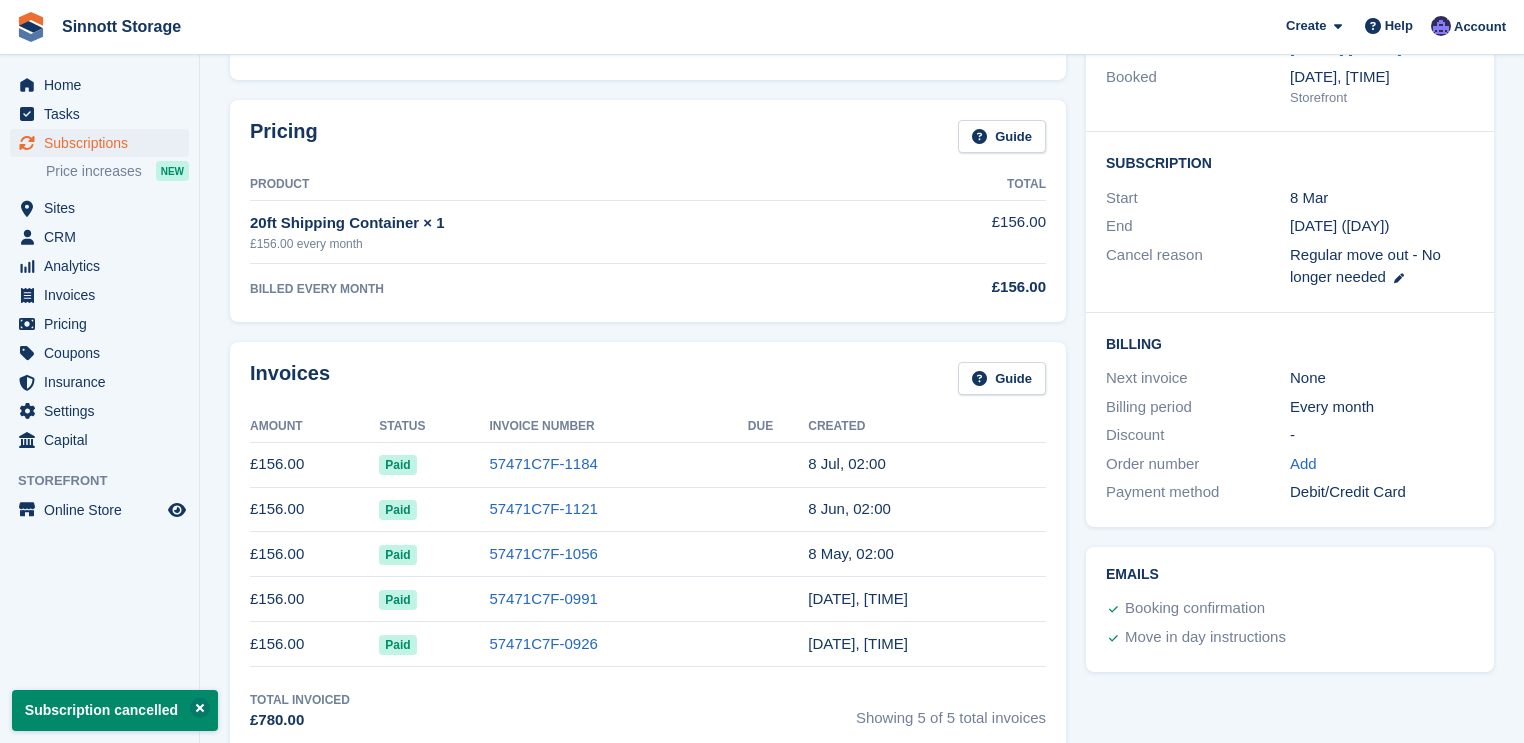 scroll, scrollTop: 320, scrollLeft: 0, axis: vertical 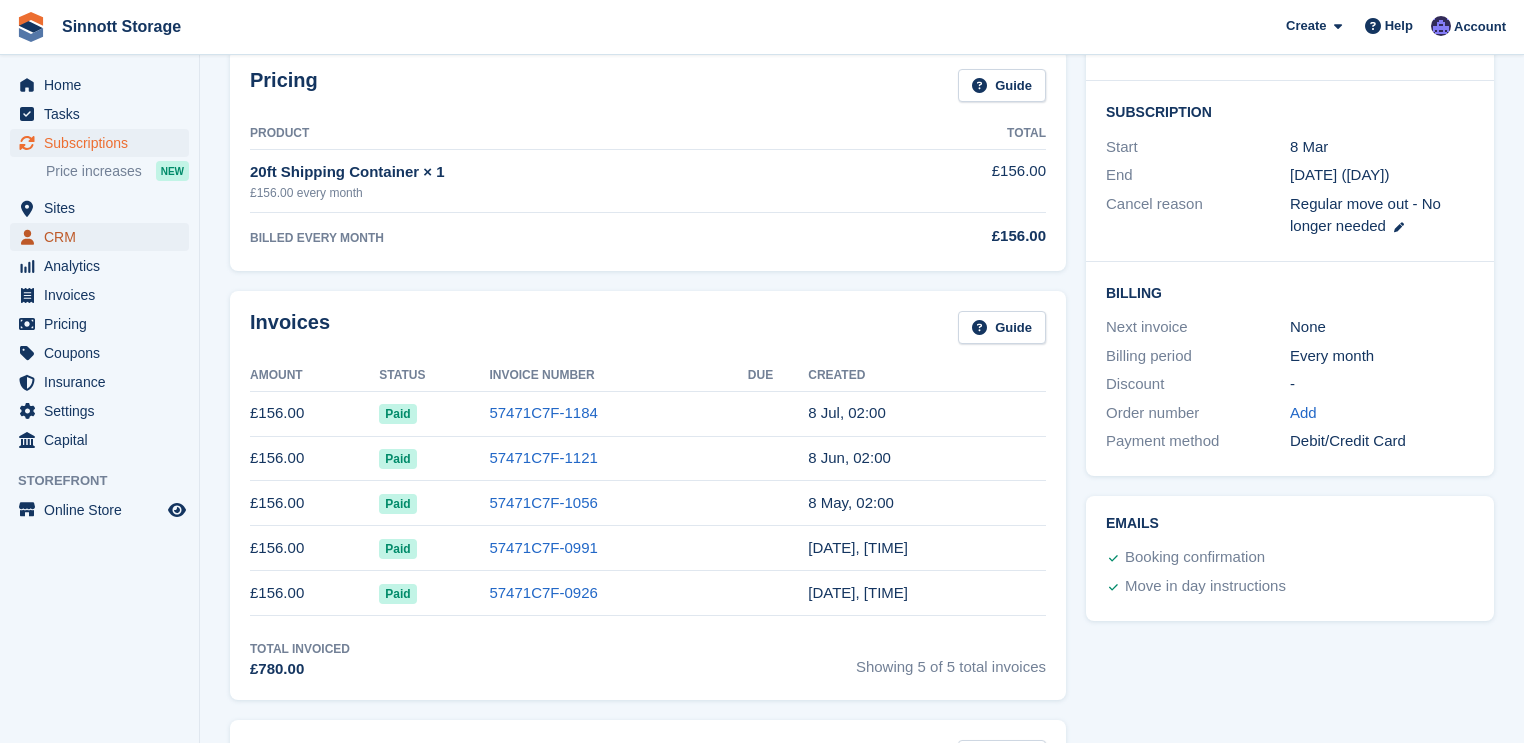 click on "CRM" at bounding box center (104, 237) 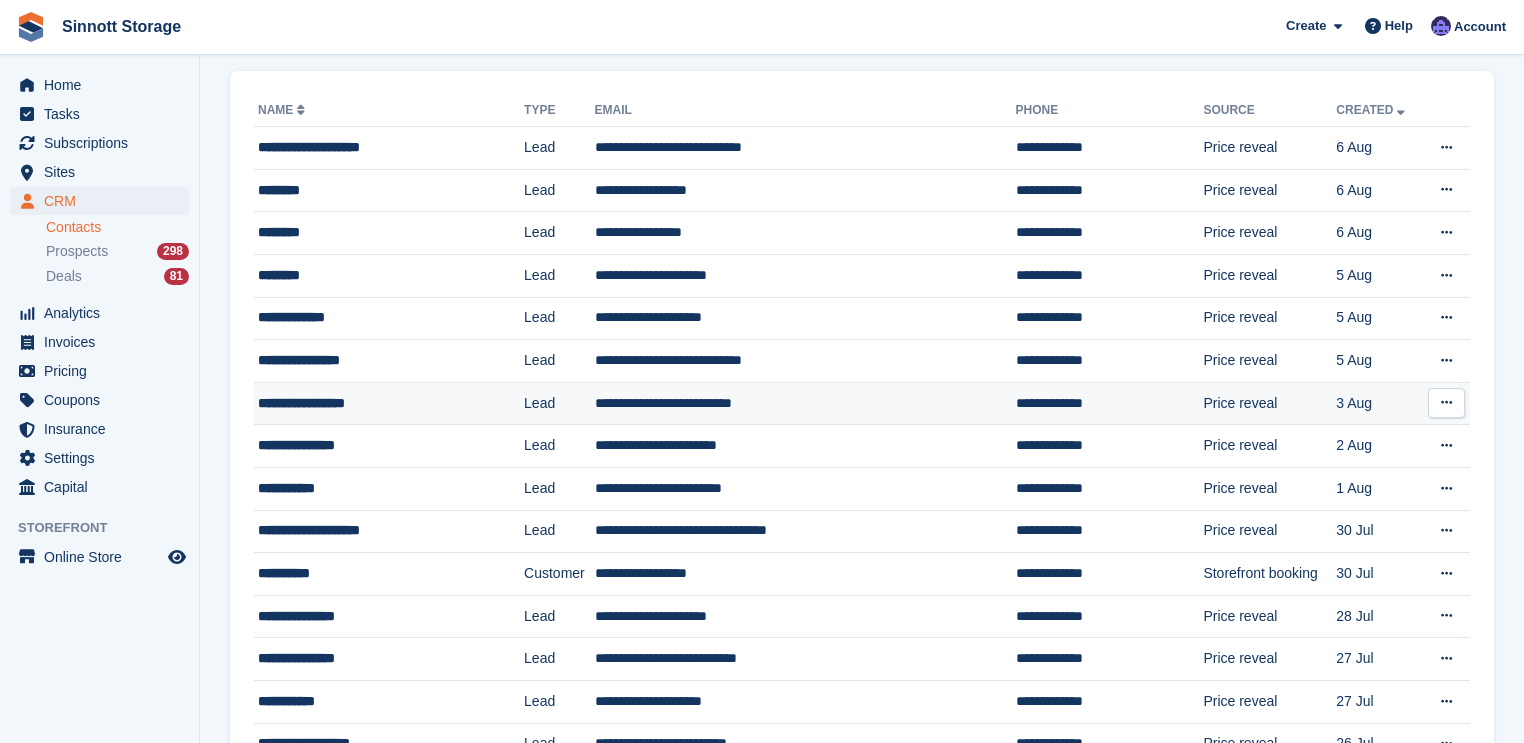 scroll, scrollTop: 160, scrollLeft: 0, axis: vertical 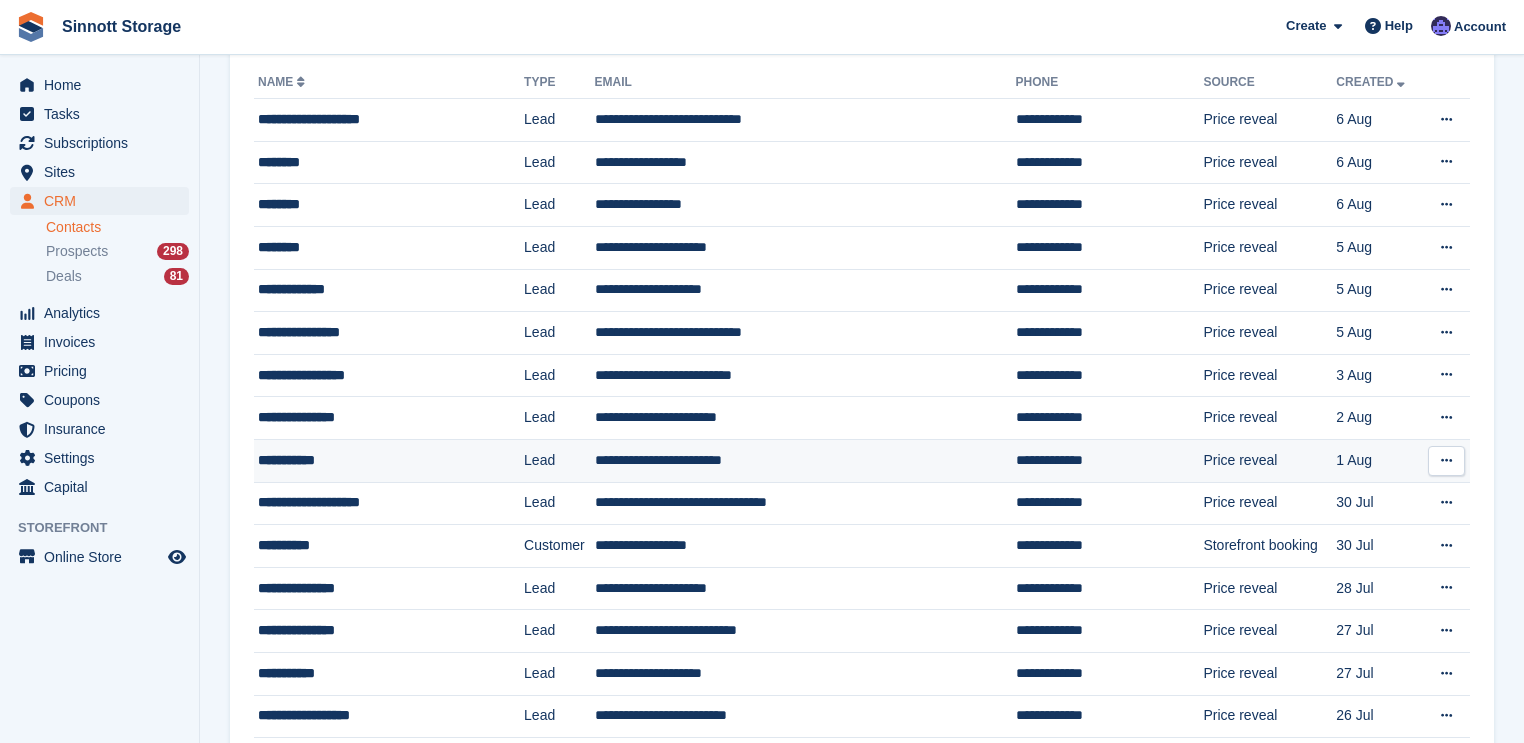 click on "**********" at bounding box center [372, 460] 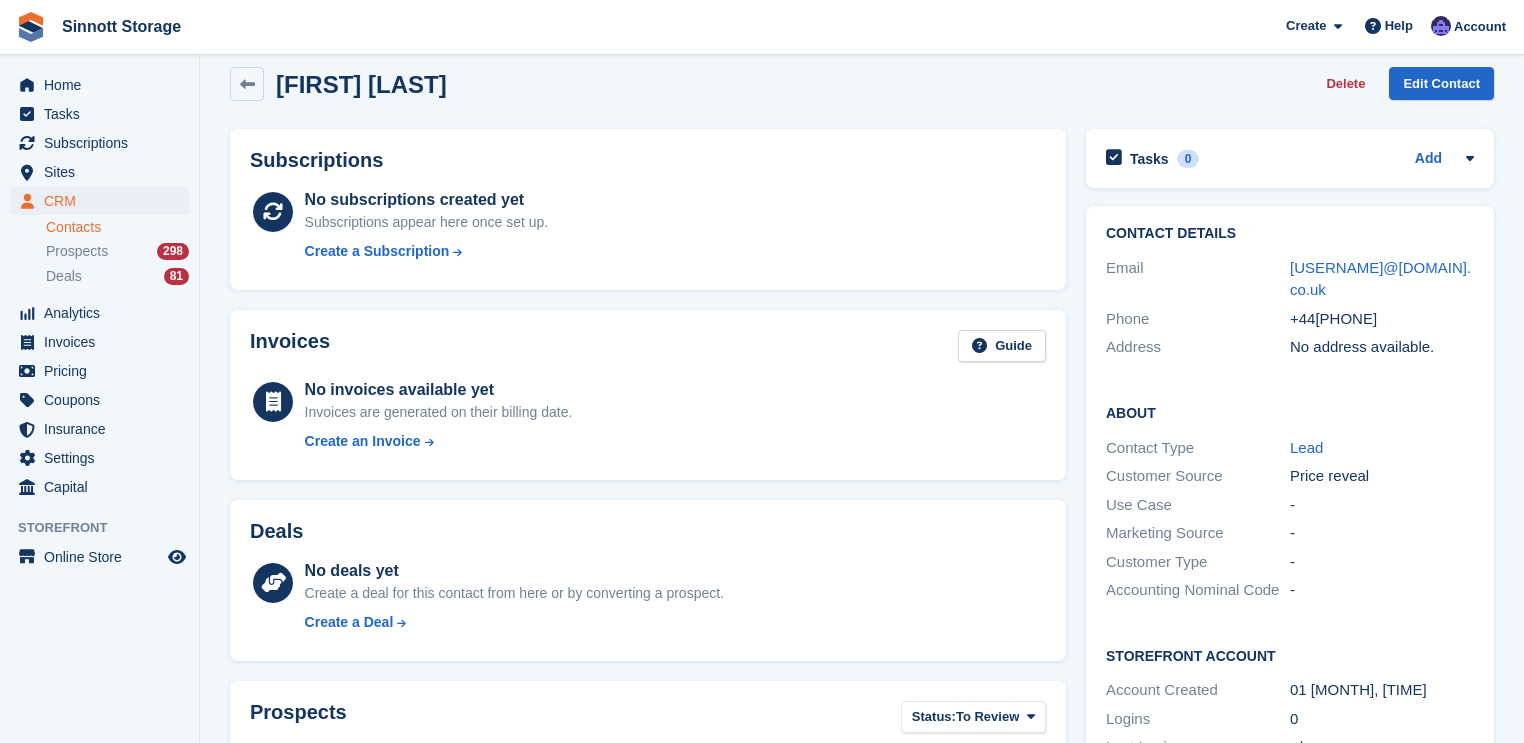 scroll, scrollTop: 0, scrollLeft: 0, axis: both 